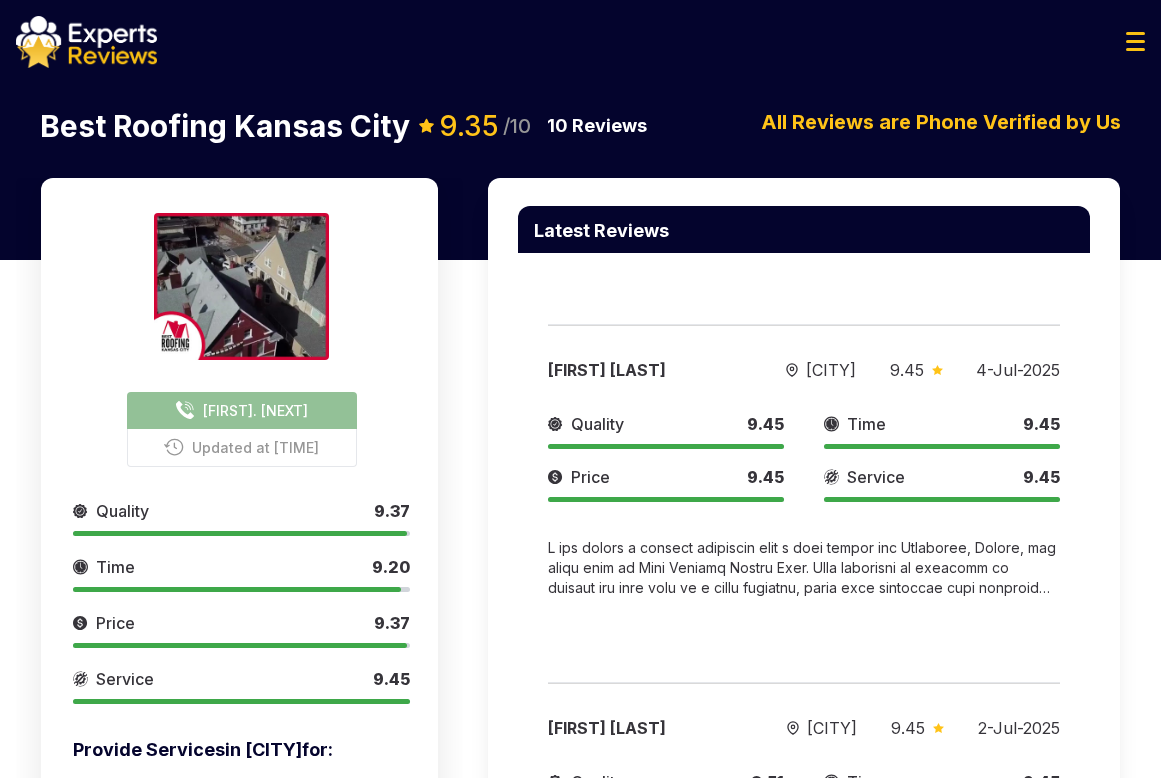 scroll, scrollTop: 0, scrollLeft: 0, axis: both 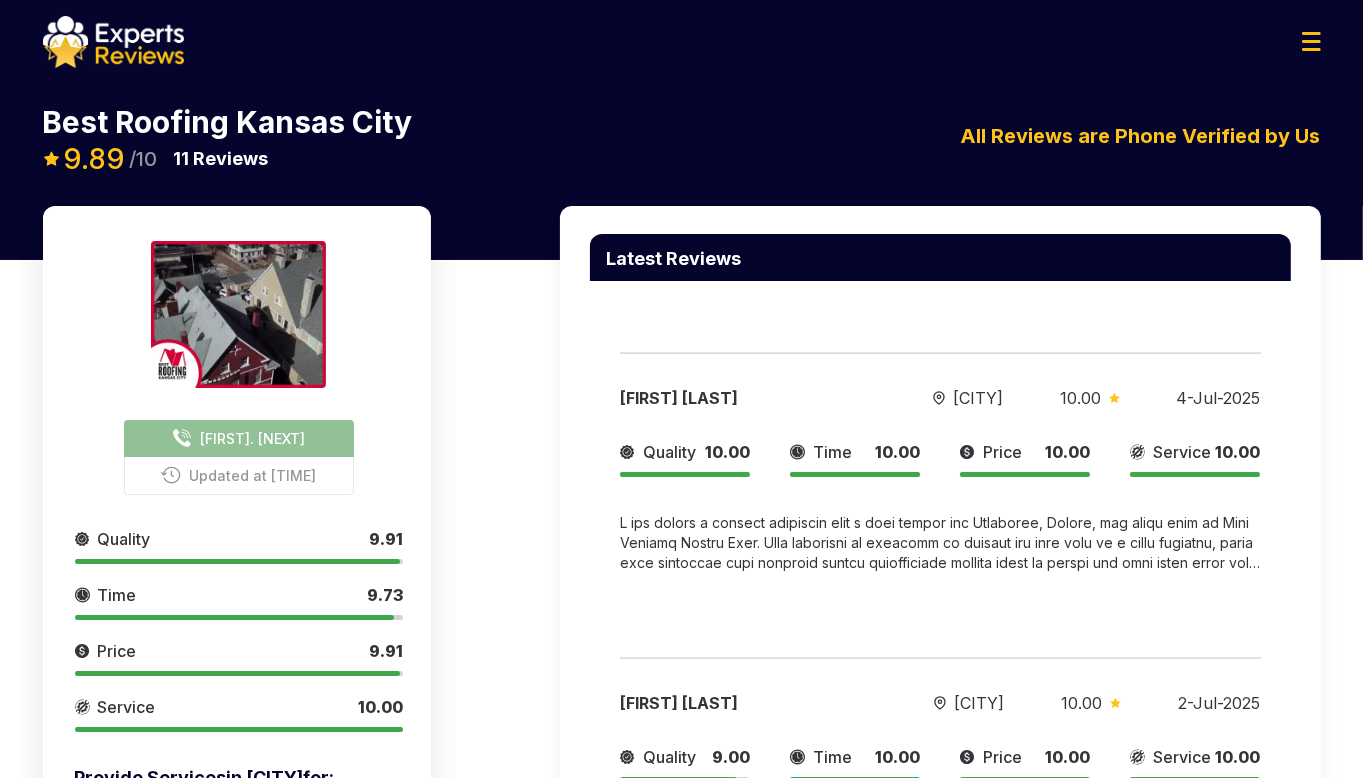 click on "[FIRST] [LAST] [CITY] [NUMBER] [DATE] [WORD] [NUMBER] [WORD] [NUMBER] [WORD] [NUMBER] [WORD] [NUMBER]" at bounding box center (940, 488) 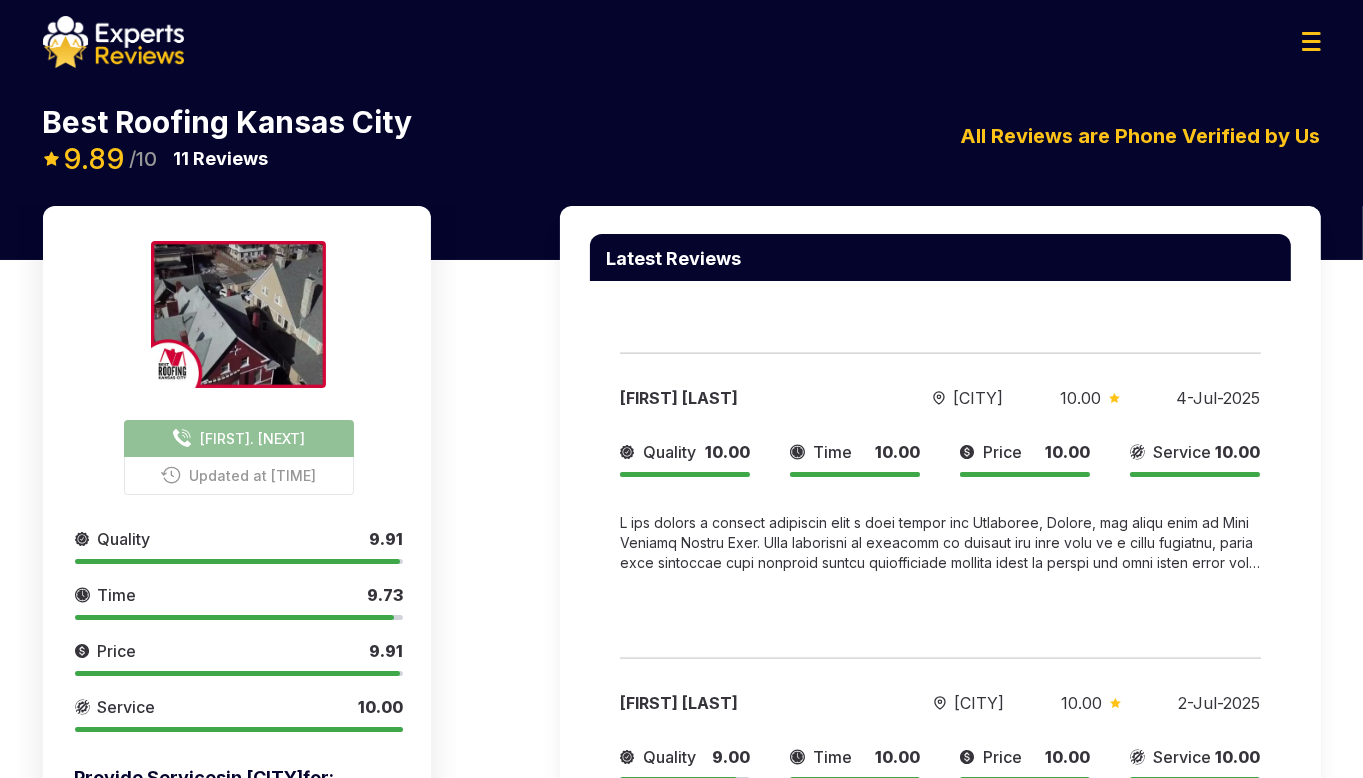 drag, startPoint x: 1086, startPoint y: 353, endPoint x: 925, endPoint y: 358, distance: 161.07762 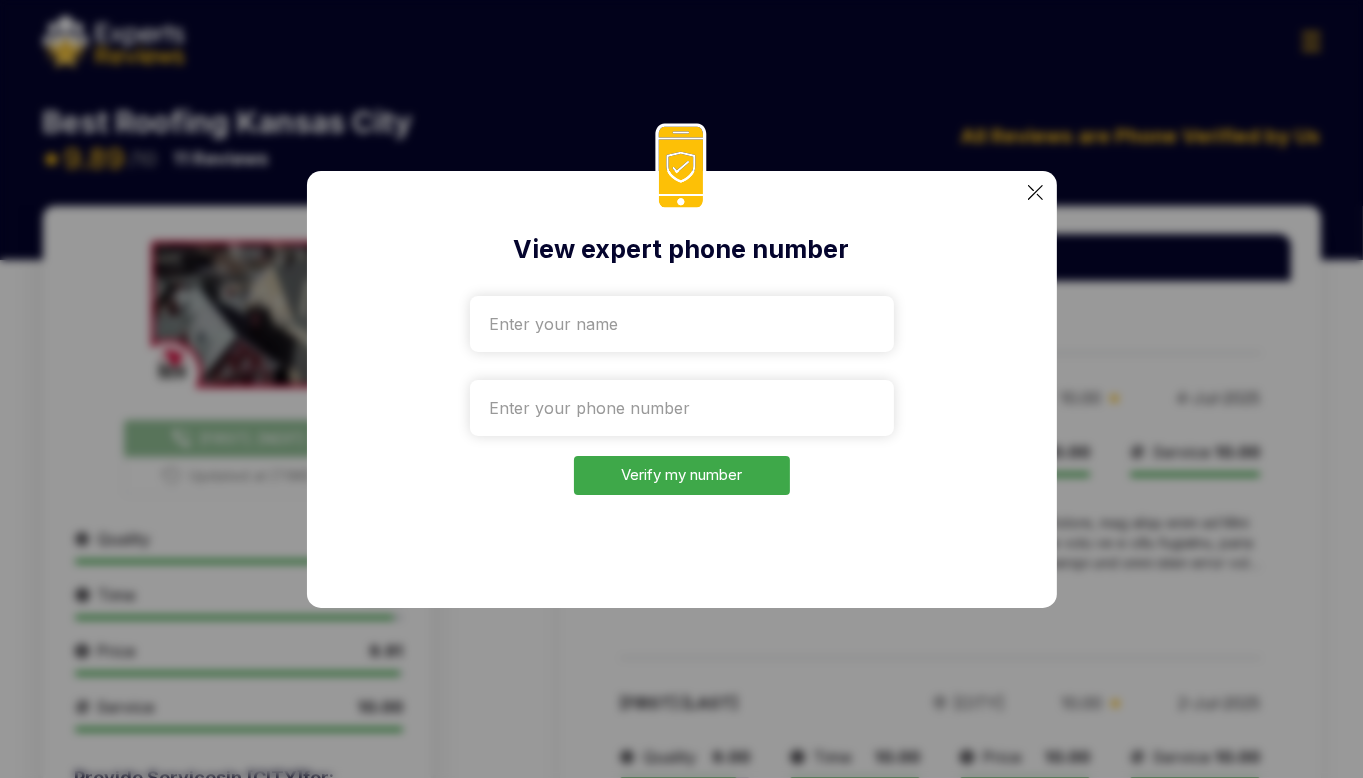click at bounding box center [1035, 192] 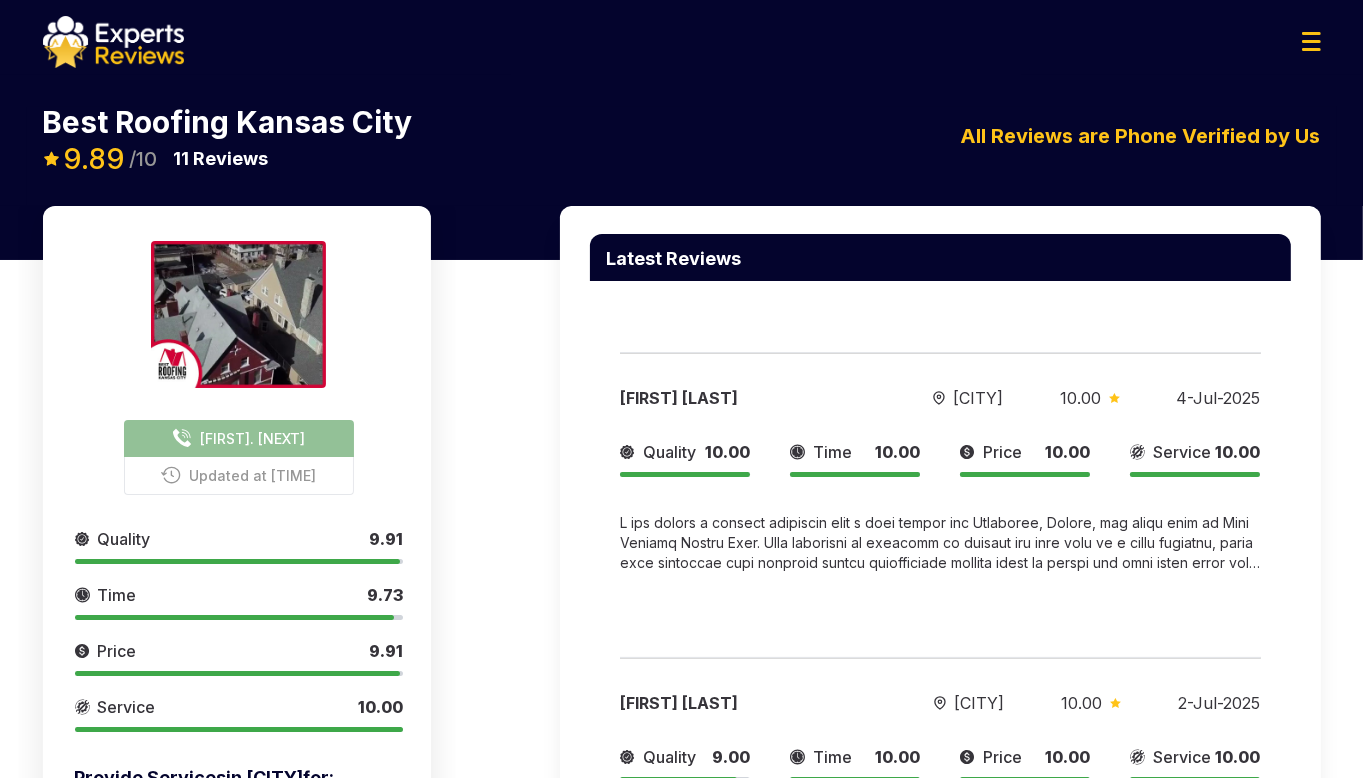 click on "[FIRST] [LAST]" at bounding box center [748, 398] 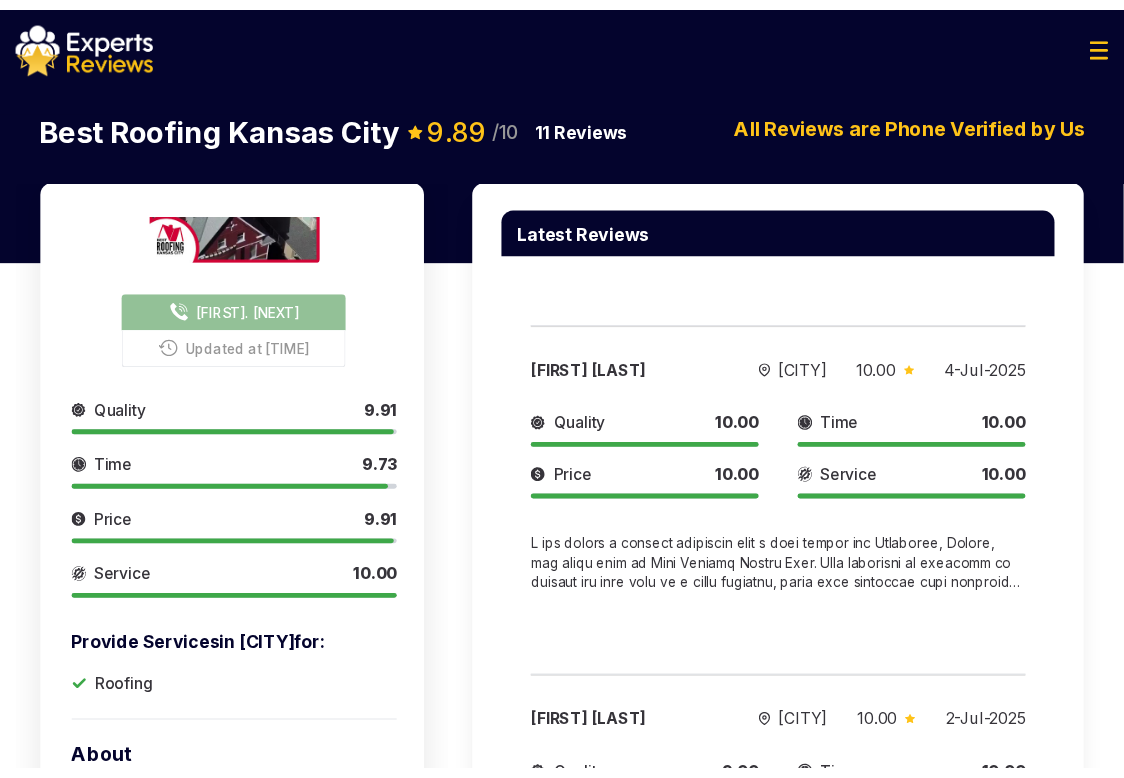scroll, scrollTop: 0, scrollLeft: 0, axis: both 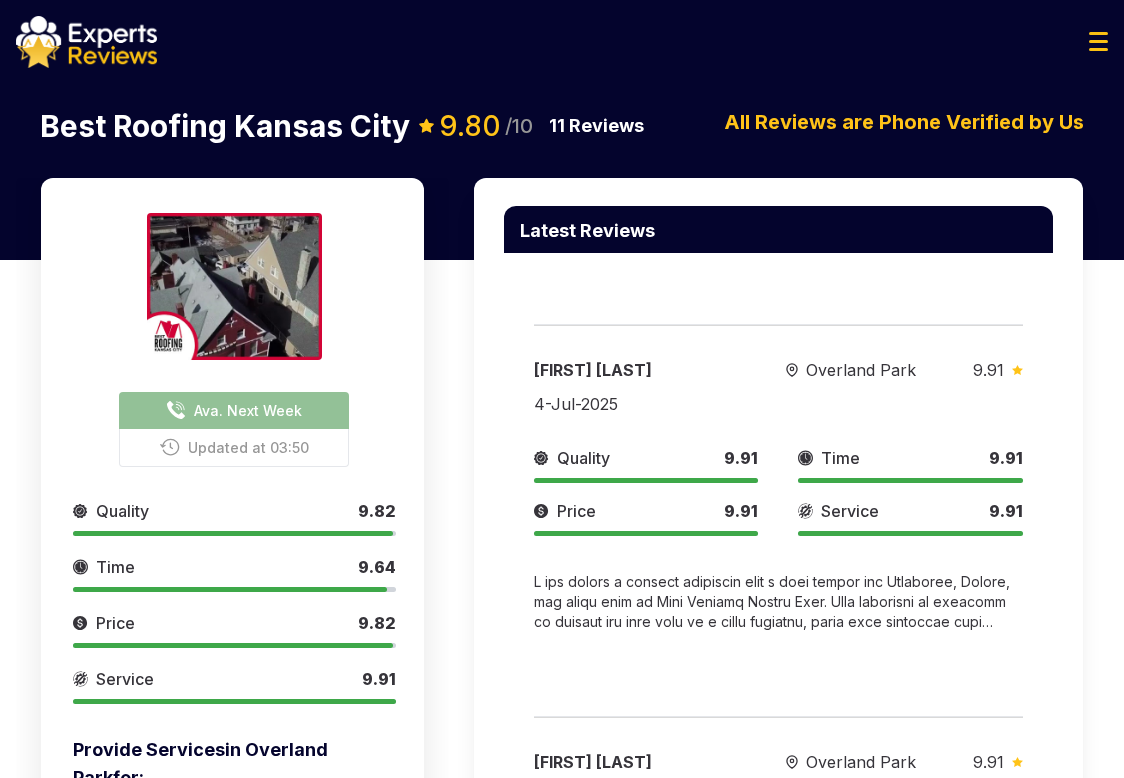 click at bounding box center [86, 42] 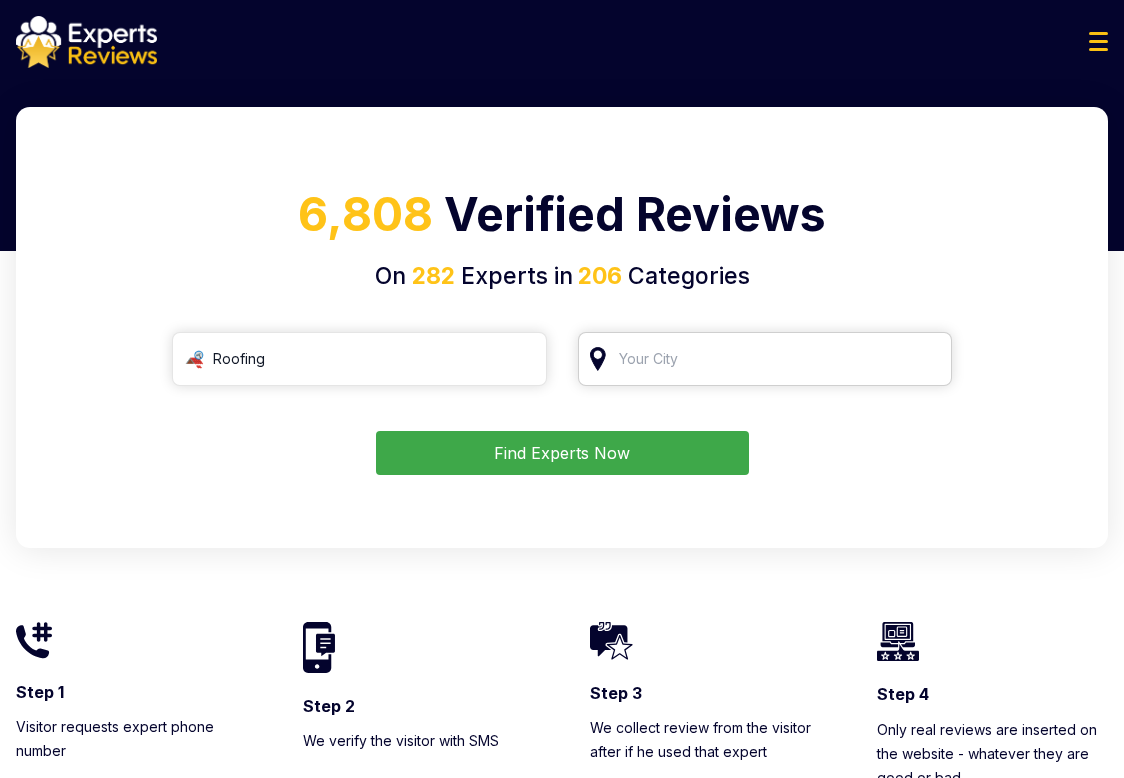 click at bounding box center [765, 359] 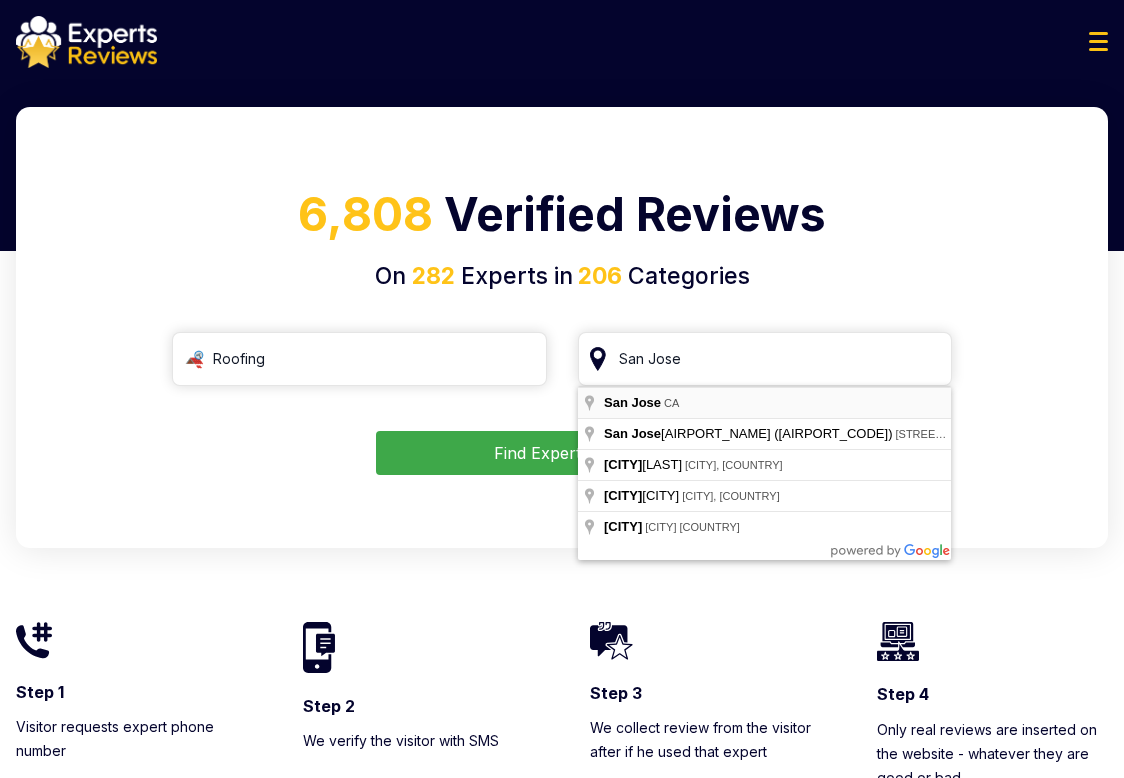 type on "[CITY], [STATE]" 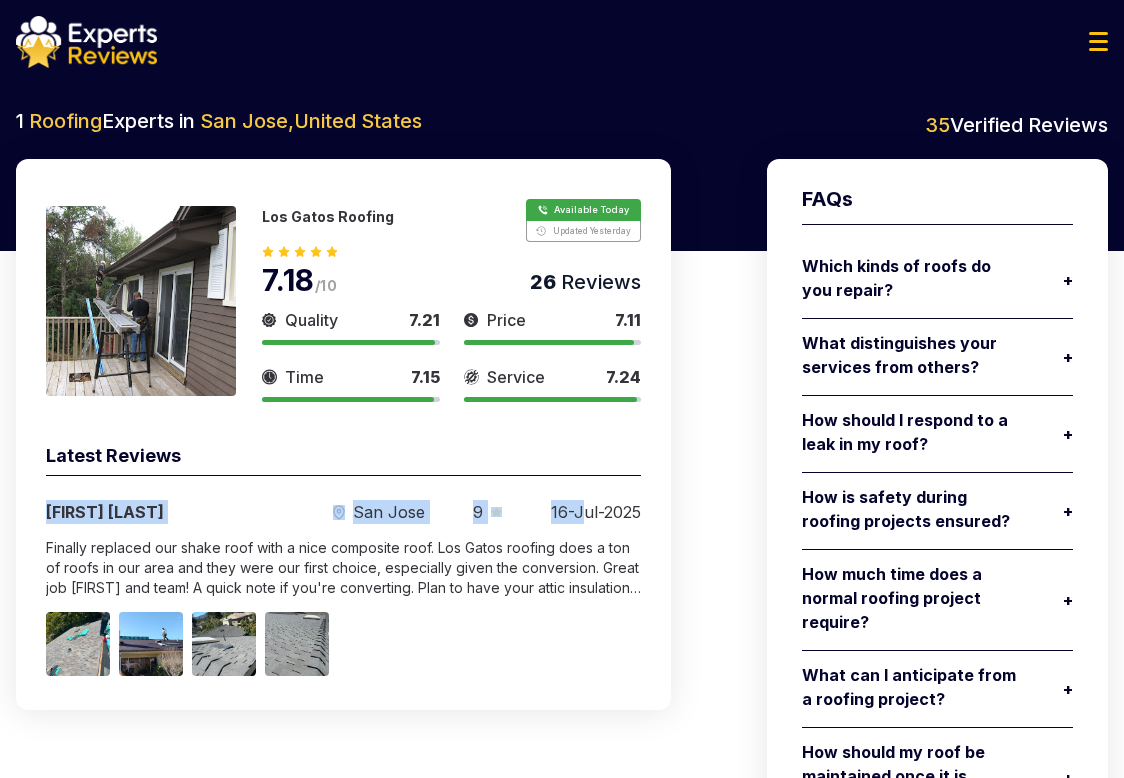 drag, startPoint x: 516, startPoint y: 459, endPoint x: 623, endPoint y: 493, distance: 112.27199 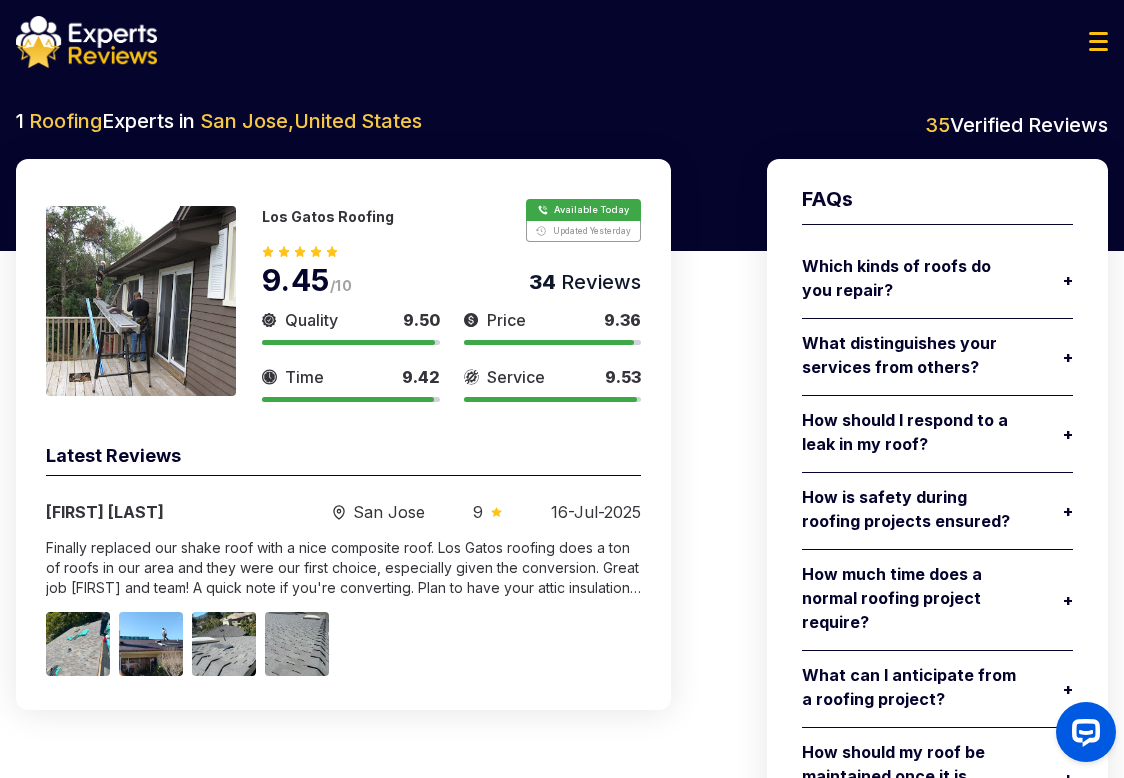 scroll, scrollTop: 0, scrollLeft: 0, axis: both 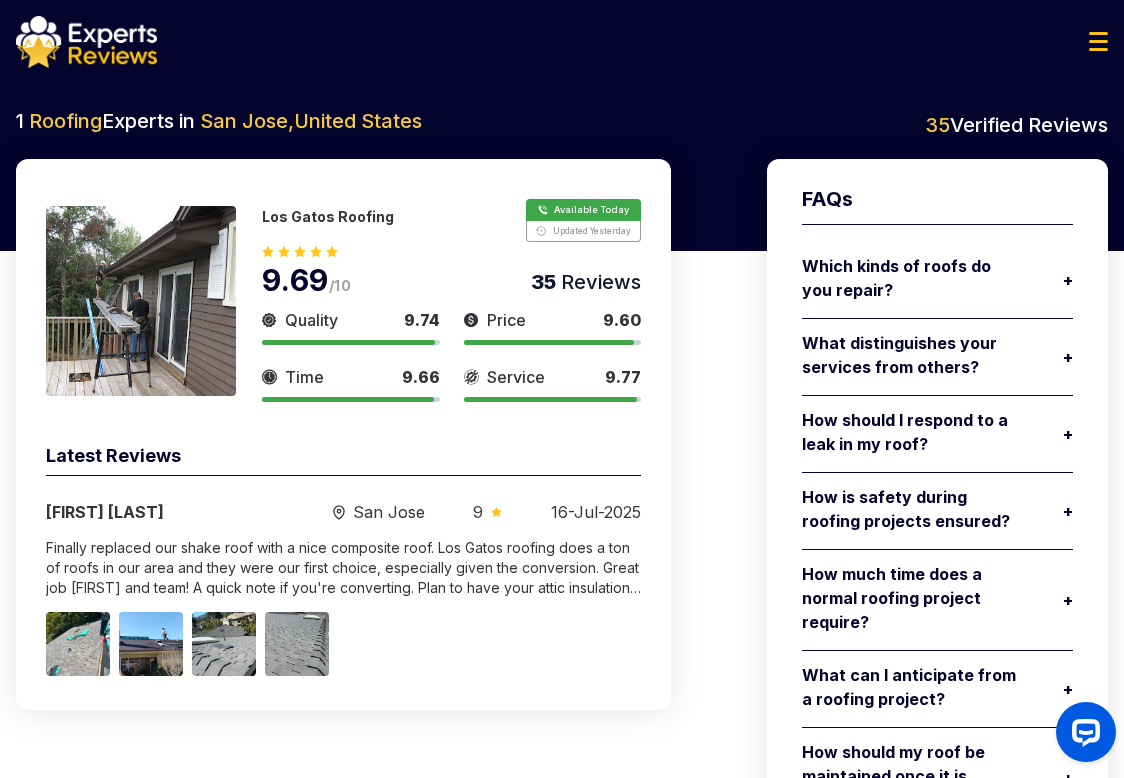 click on "Quality 9.74 Price 9.60 Time 9.66 Service 9.77" at bounding box center [451, 355] 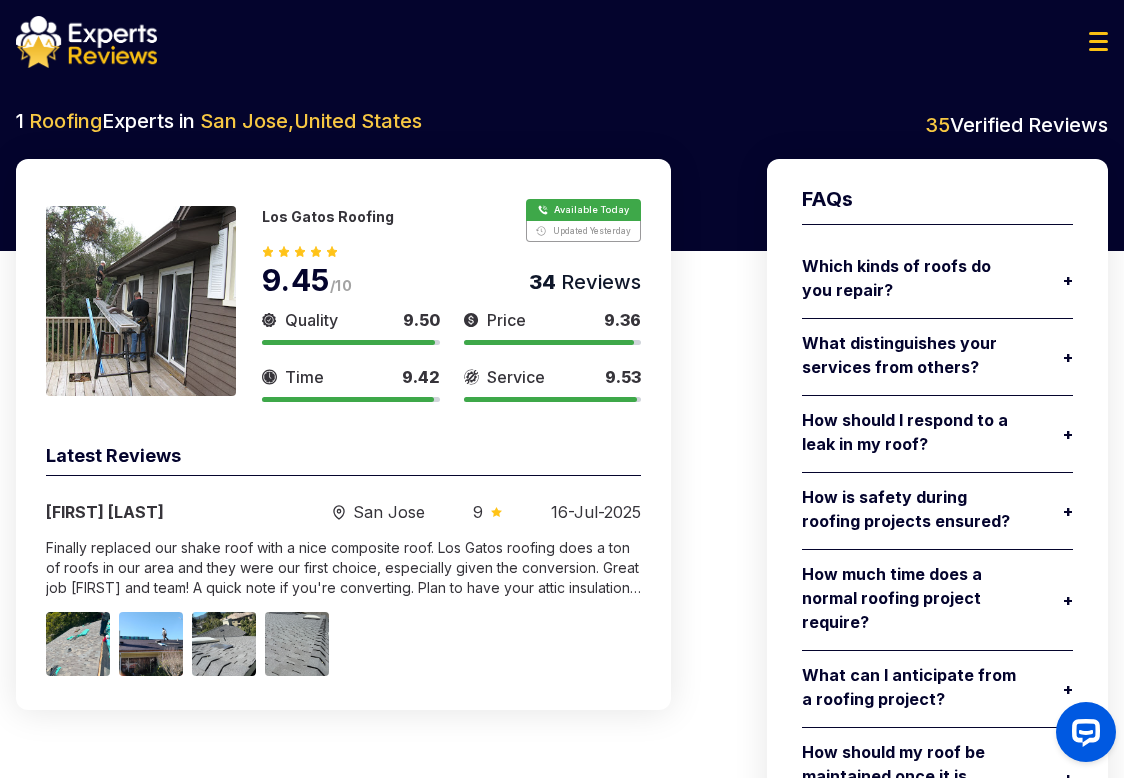 click on "Service 9.53" at bounding box center (553, 377) 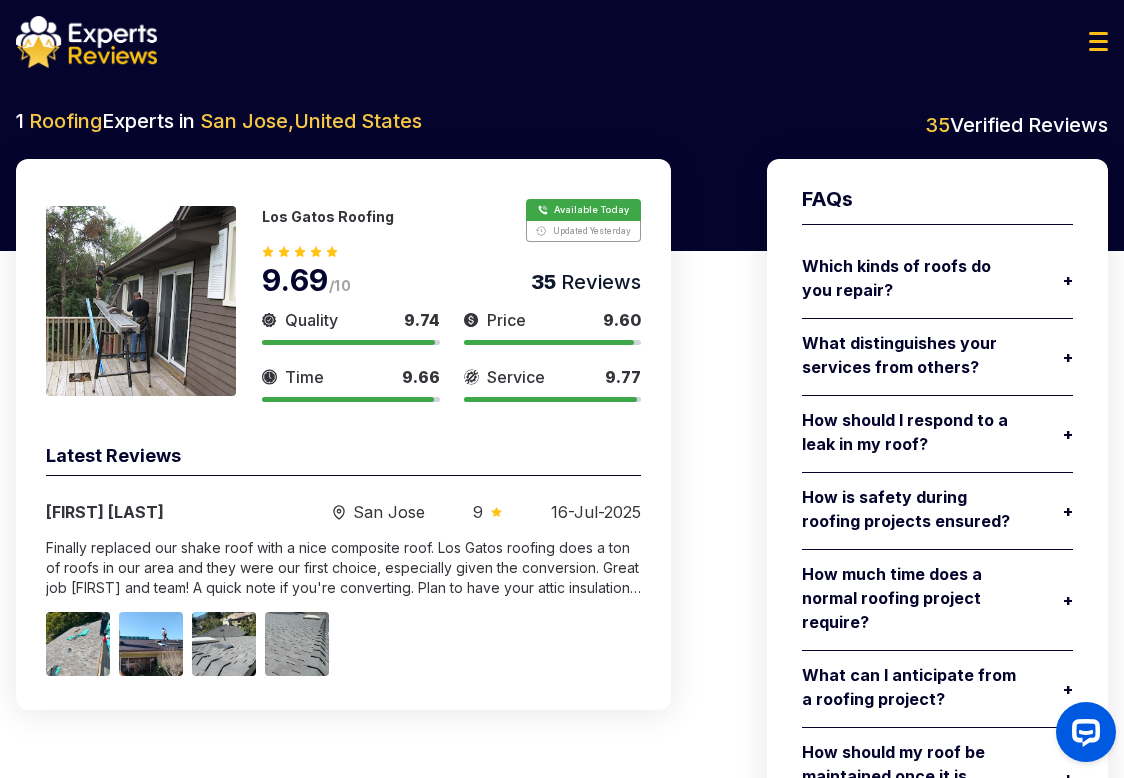 click on "1   Roofing  Experts in   [CITY] ,  [COUNTRY] [NUMBER]  Verified Reviews Los Gatos Roofing Available Today Updated Yesterday 9.69 /10 [NUMBER]   Reviews Quality 9.74 Price 9.60 Time 9.66 Service 9.77 Quality 9.74 Time 9.66 Price 9.6 Service 9.77 Latest Reviews [FIRST] [LAST] [CITY] 9 [DATE] Finally replaced our shake roof with a nice composite roof.  Los Gatos roofing does a ton of roofs in our area and they were our first choice, especially given the conversion.  Great job [FIRST] and team!  A quick note if you're converting.  Plan to have your attic insulation removed and upgraded after.  We were original insulation from the 60s.  Now we're up to date and our house is handling the additional heat from the composite shingles compared to the shake and the attic is nice and clean.  Cheers! View all reviews [NUMBER]  Verified Reviews FAQs FAQs Which kinds of roofs do you repair? + - What distinguishes your services from others? + - How should I respond to a leak in my roof? + - + - + - + - + - + - + - Experts.Reviews +" at bounding box center (562, 692) 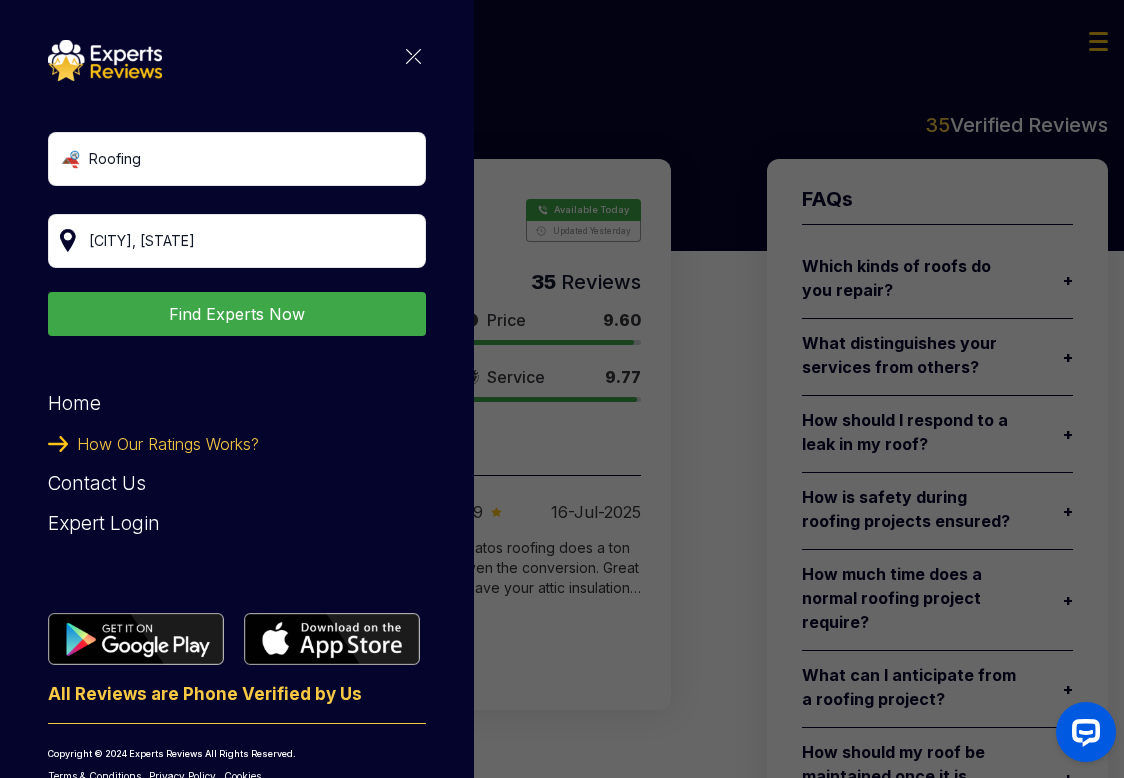 click on "Expert Login" at bounding box center (237, 524) 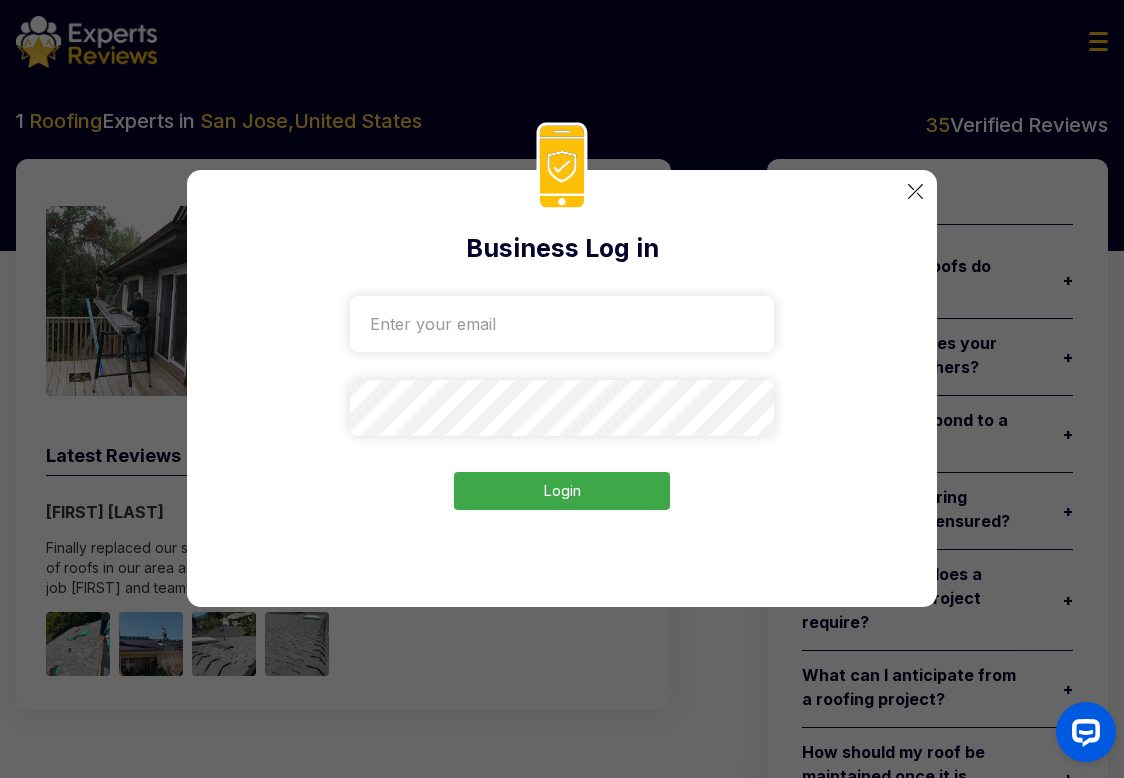click at bounding box center (562, 324) 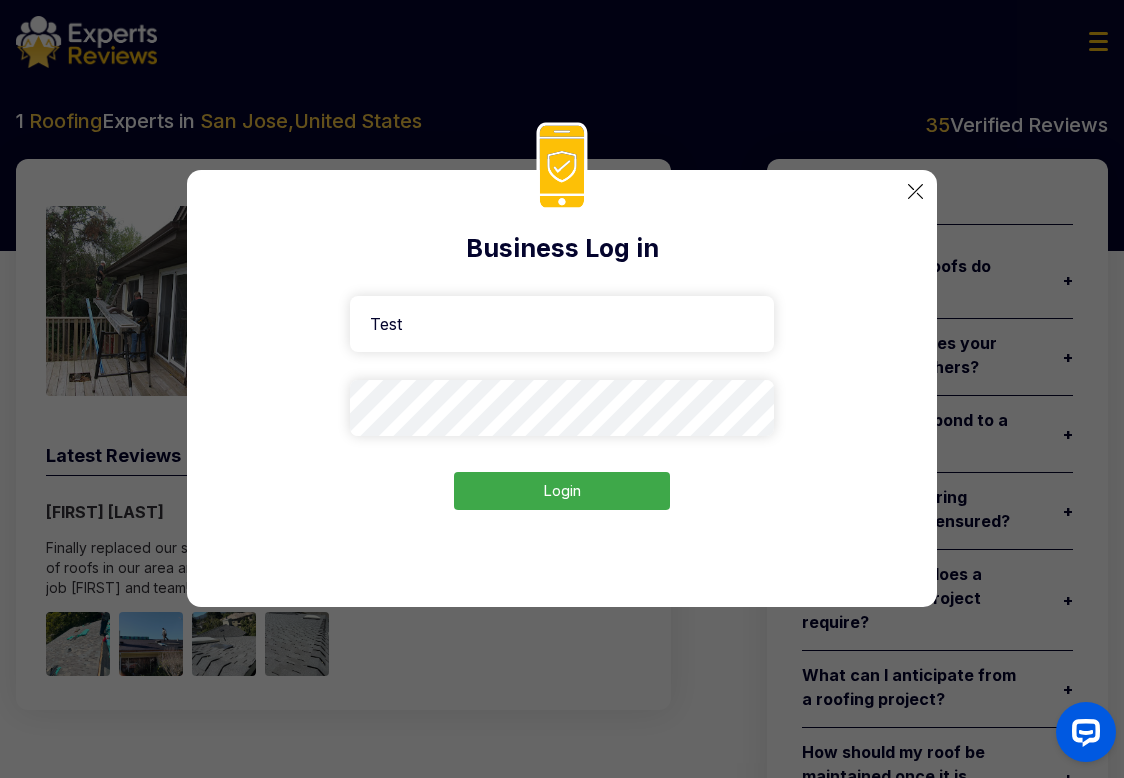 type on "Test" 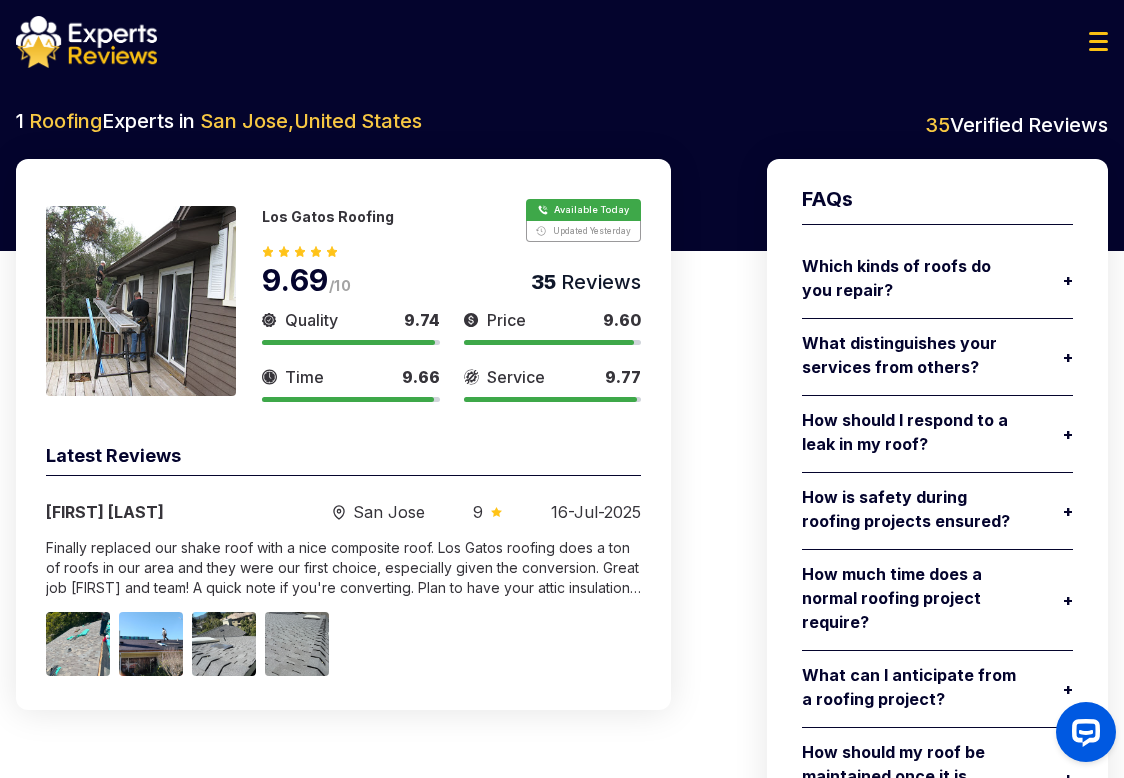 click at bounding box center (583, 220) 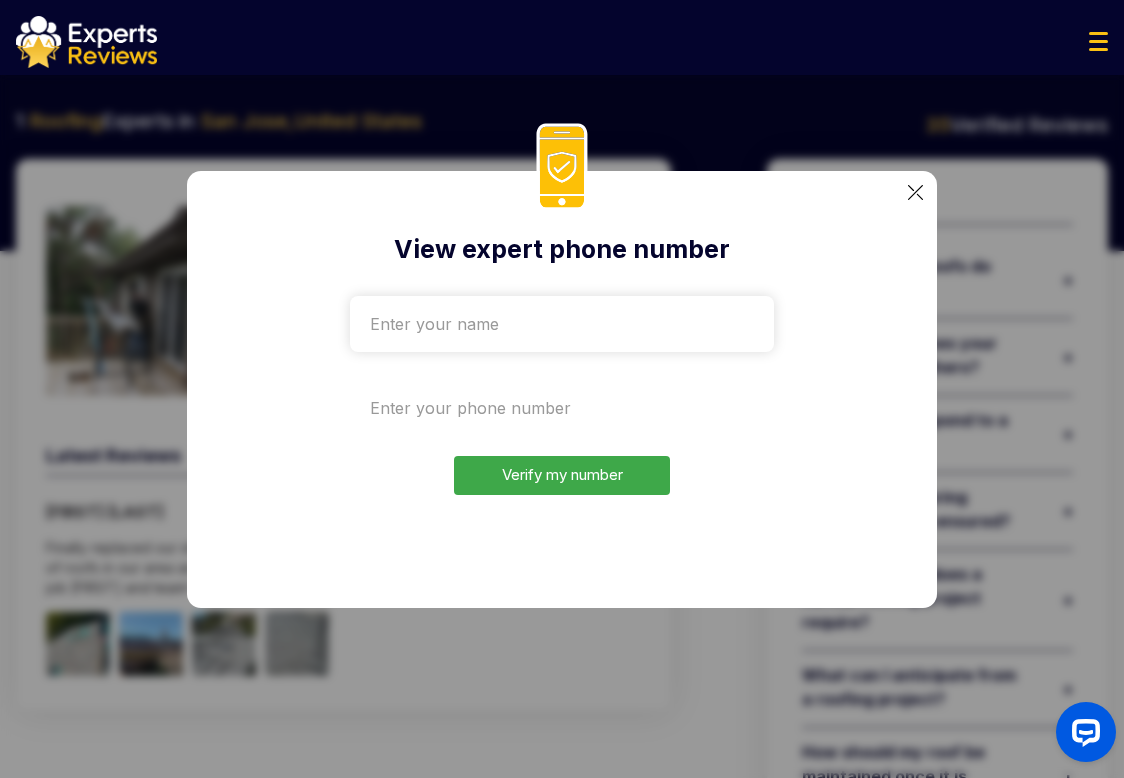 click at bounding box center (562, 408) 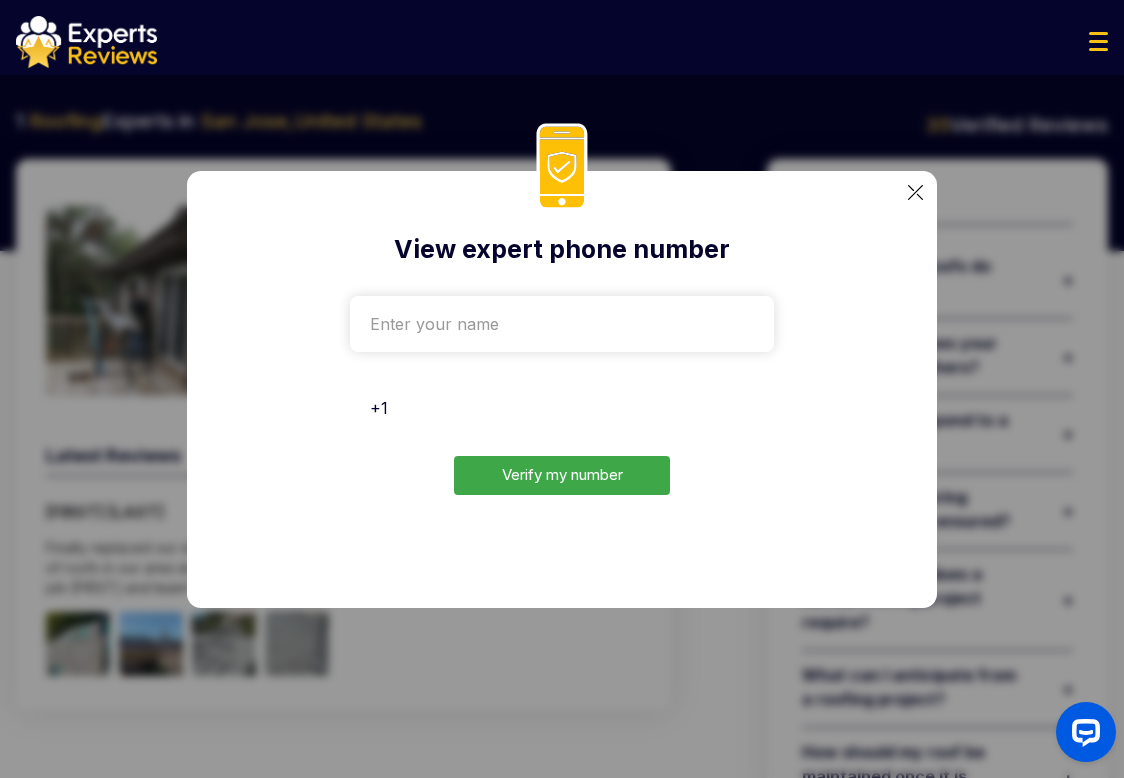 type on "+" 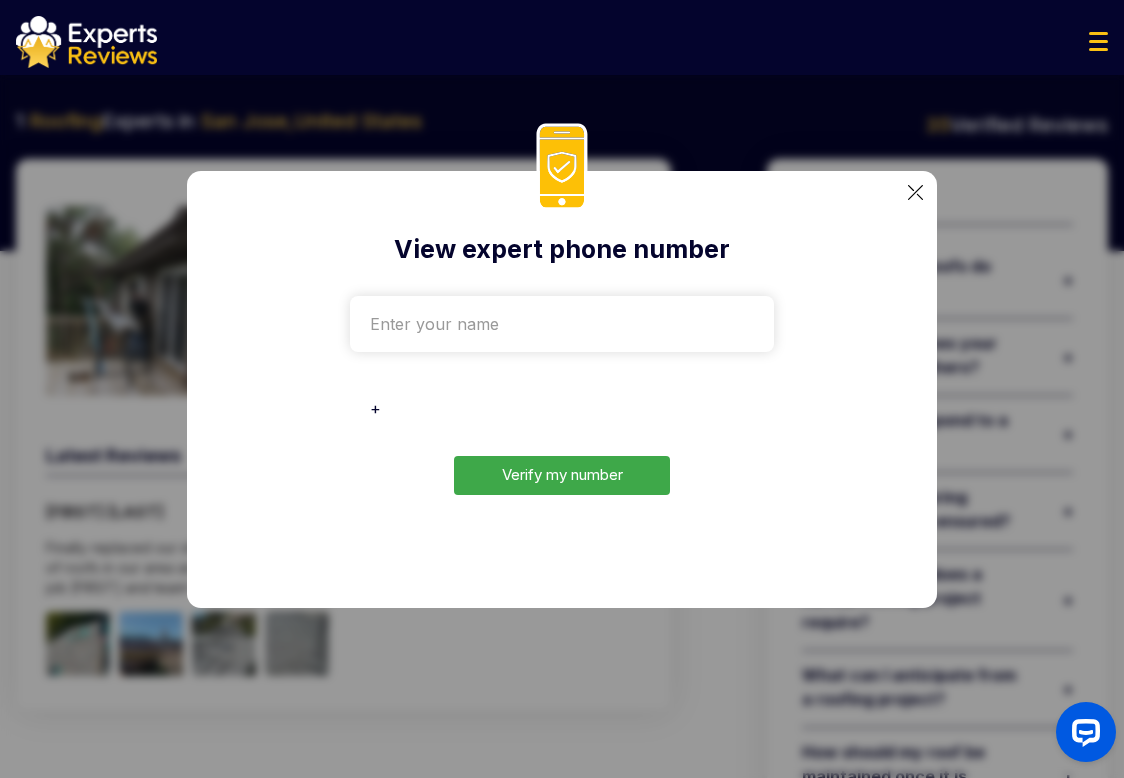 type 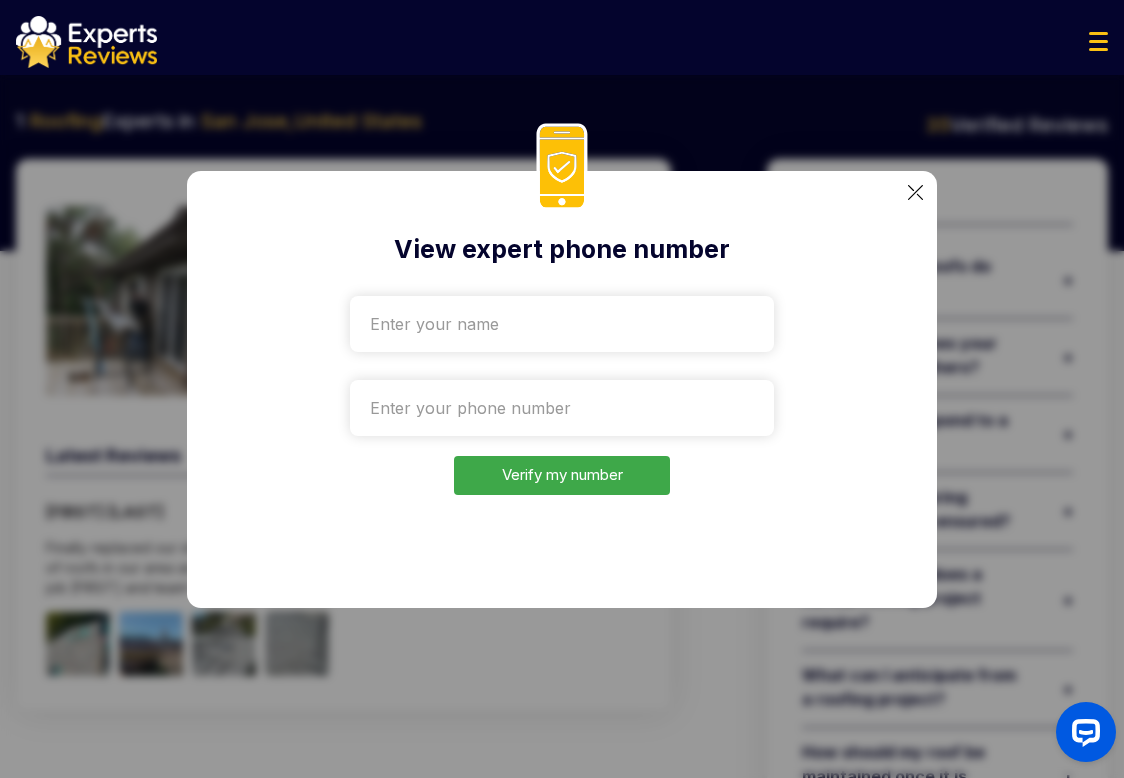 click at bounding box center (915, 192) 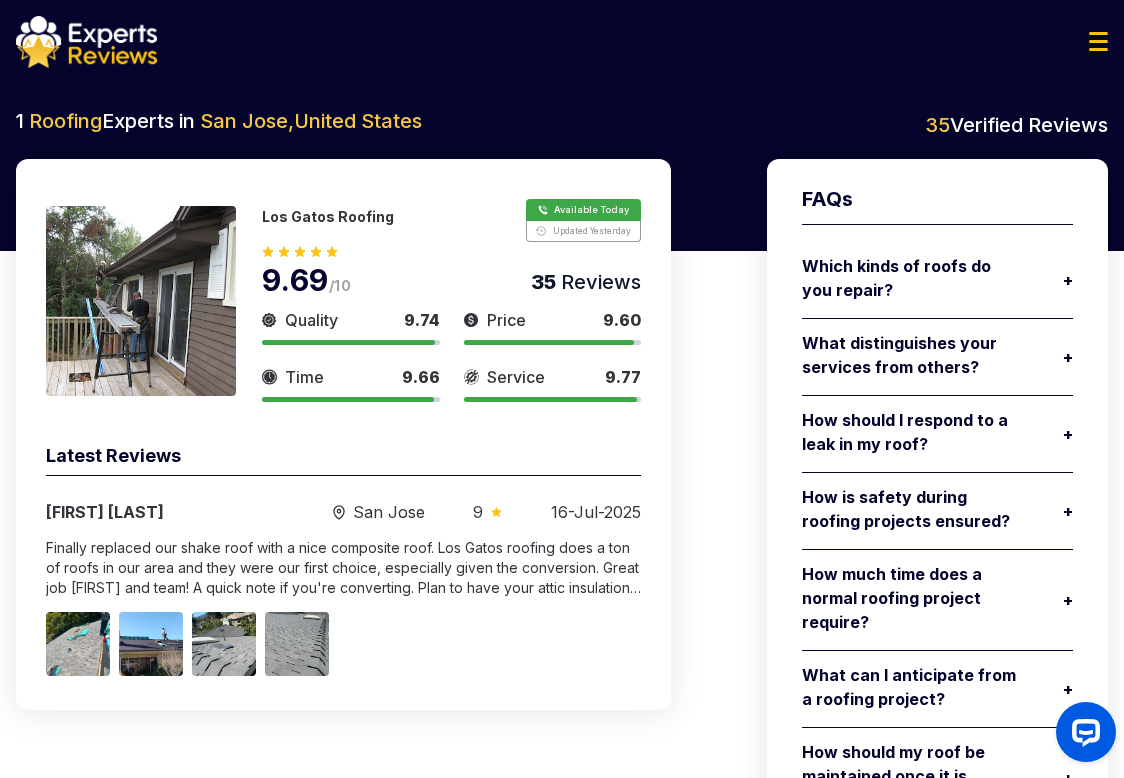 click at bounding box center (1098, 41) 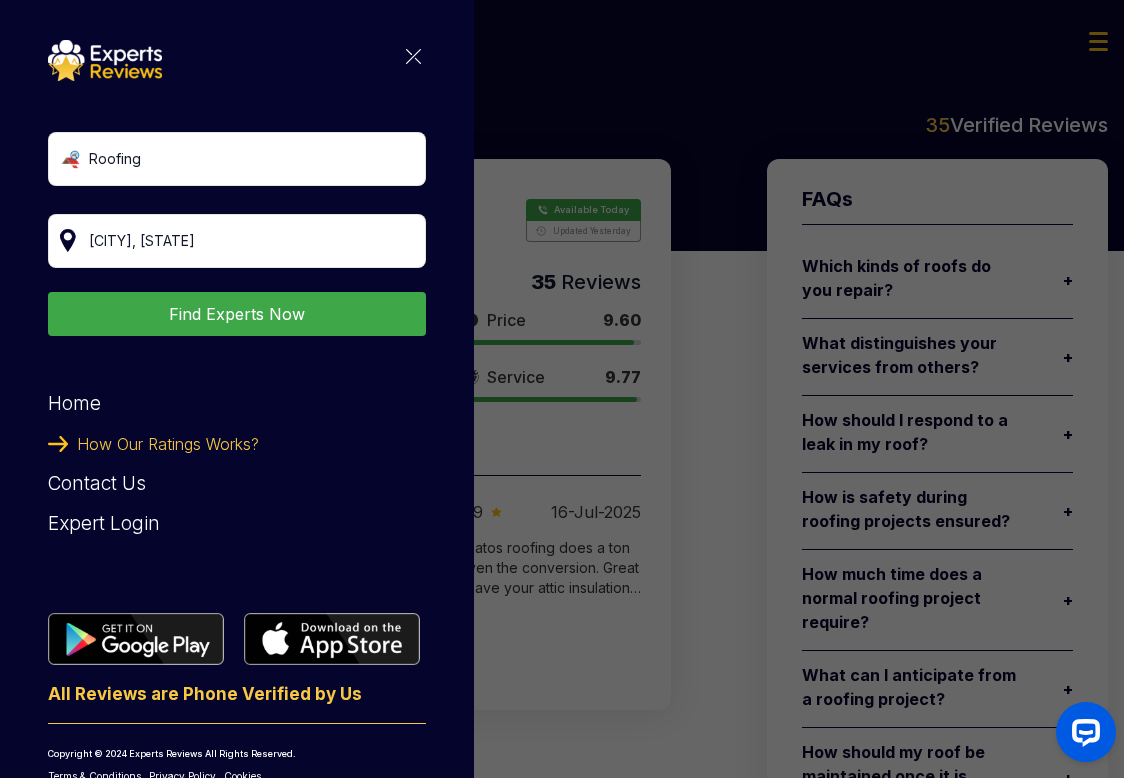 click on "Roofing Find Experts Now Home How Our Ratings Works? Contact Us Expert Login All Reviews are Phone Verified by Us Copyright © 2024 Experts Reviews All Rights Reserved. Terms & Conditions Privacy Policy Cookies" at bounding box center [562, 389] 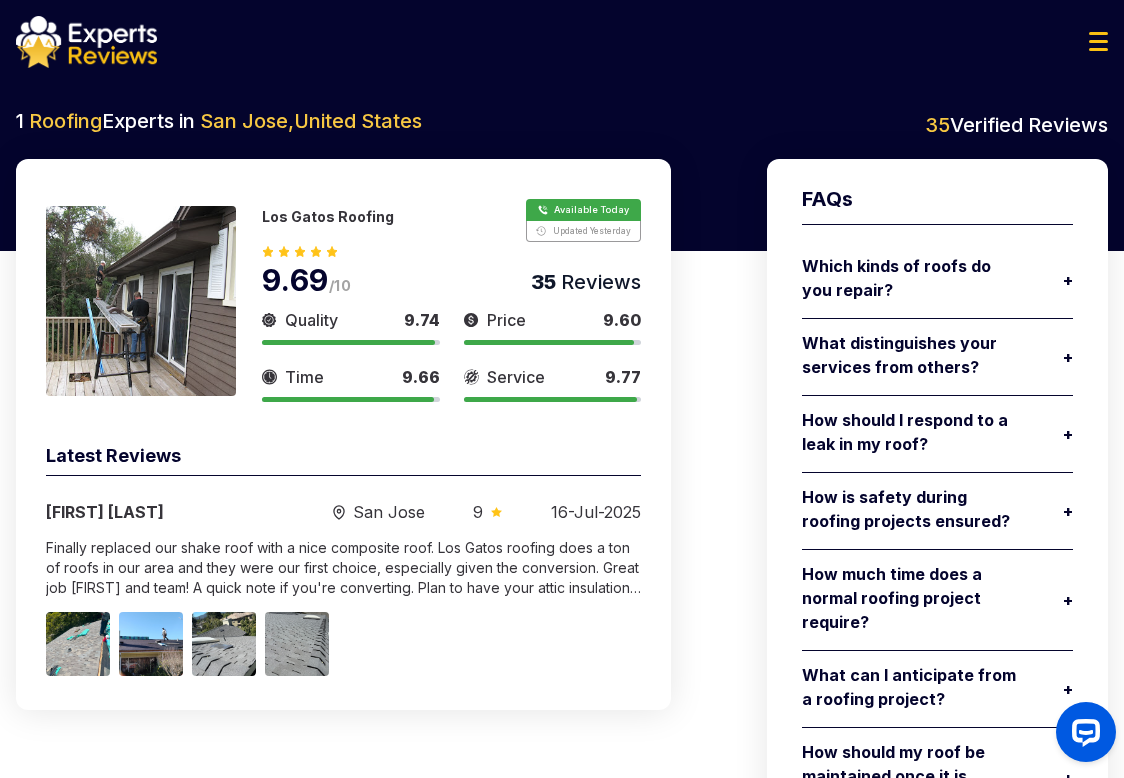 drag, startPoint x: 744, startPoint y: 491, endPoint x: 431, endPoint y: 1001, distance: 598.3887 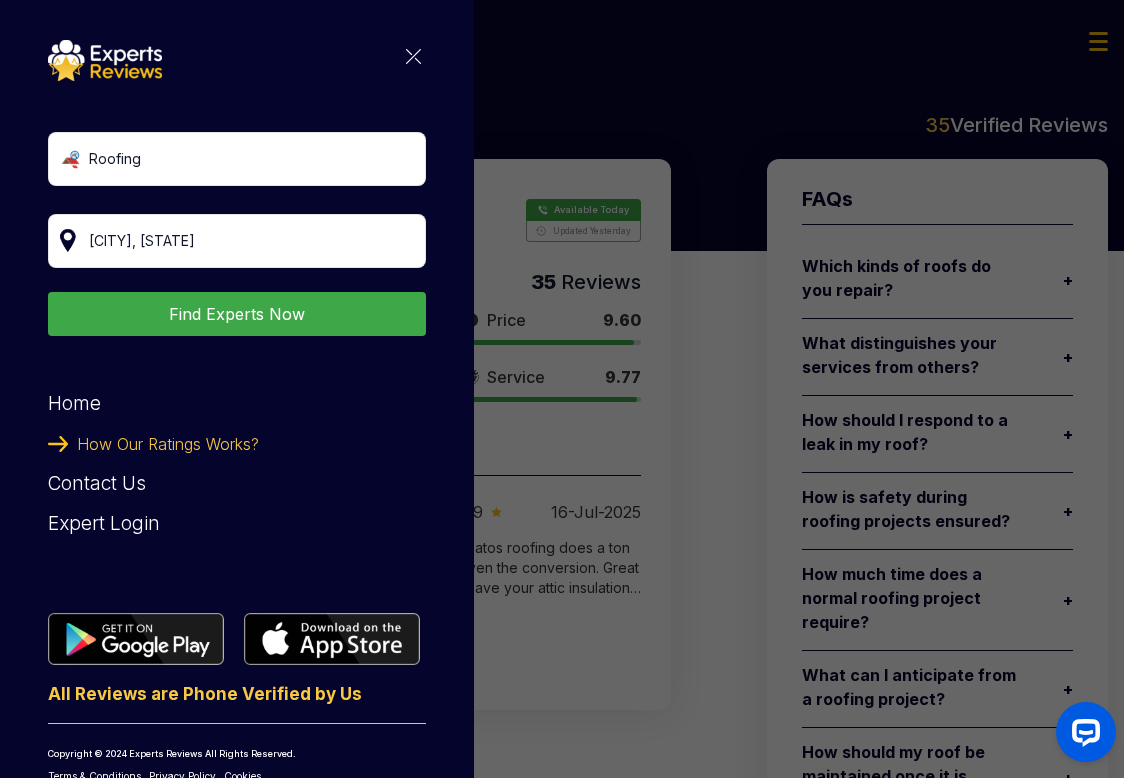 click on "Expert Login" at bounding box center (237, 524) 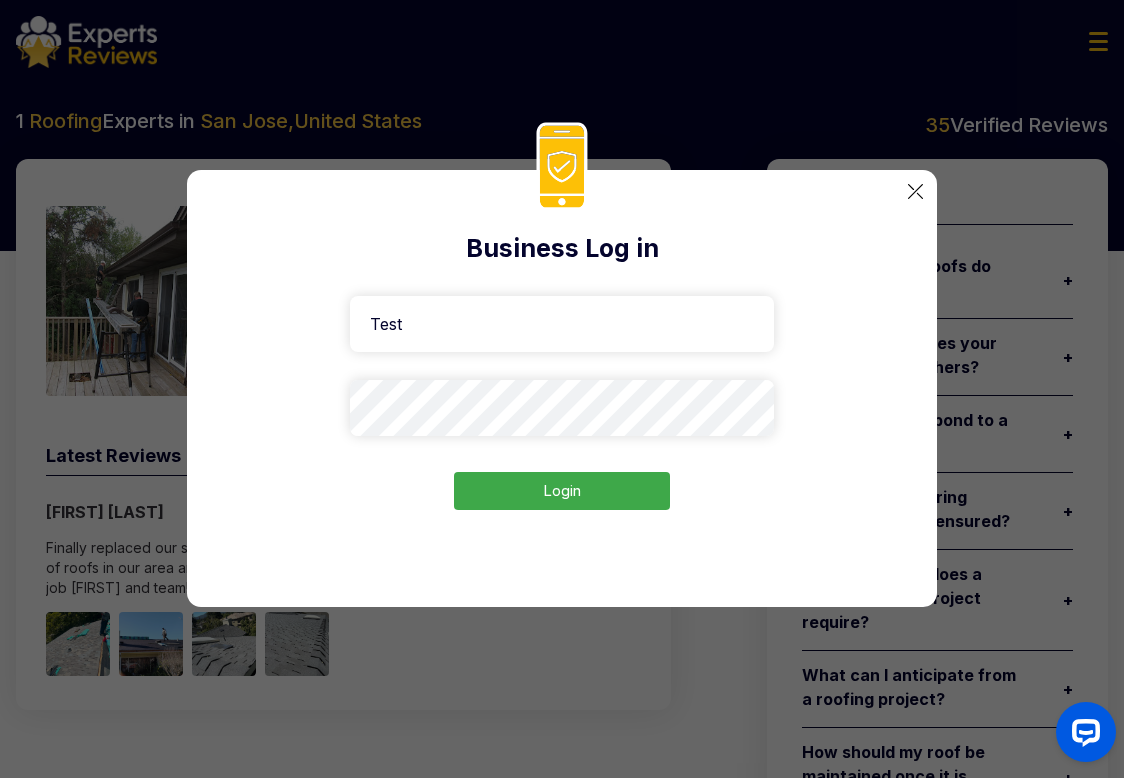 click on "Login" at bounding box center [562, 491] 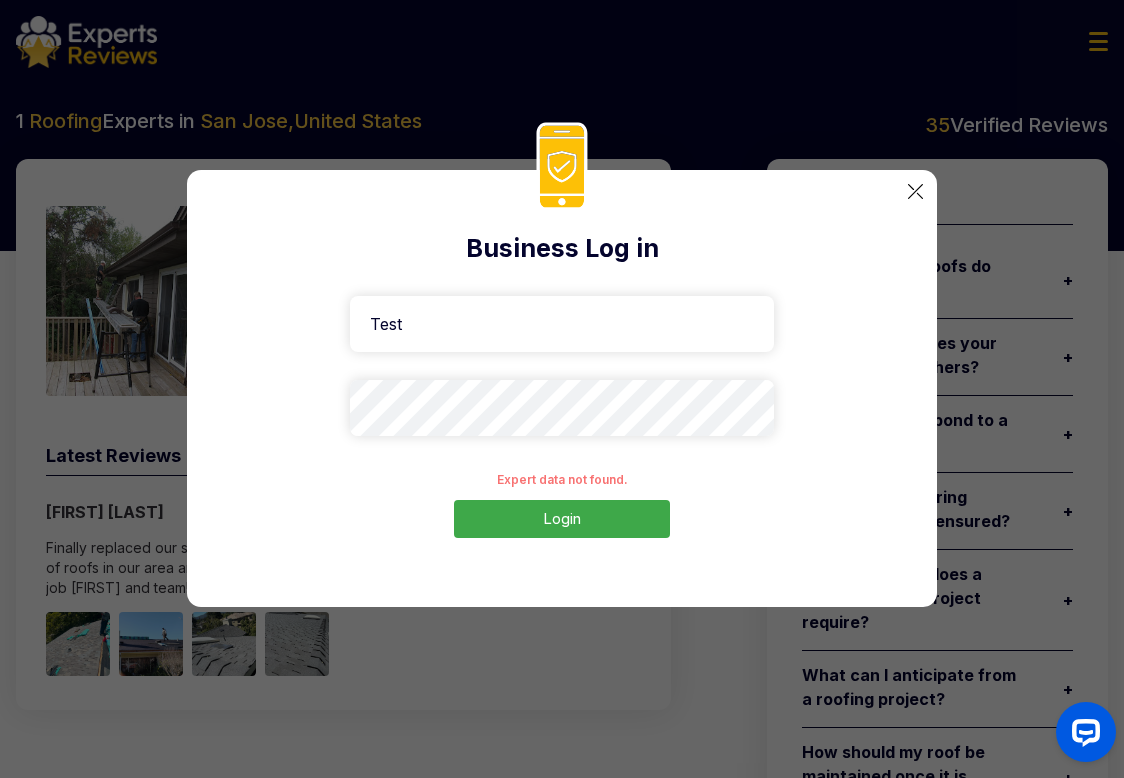 click on "Test Expert data not found. Login" at bounding box center [562, 413] 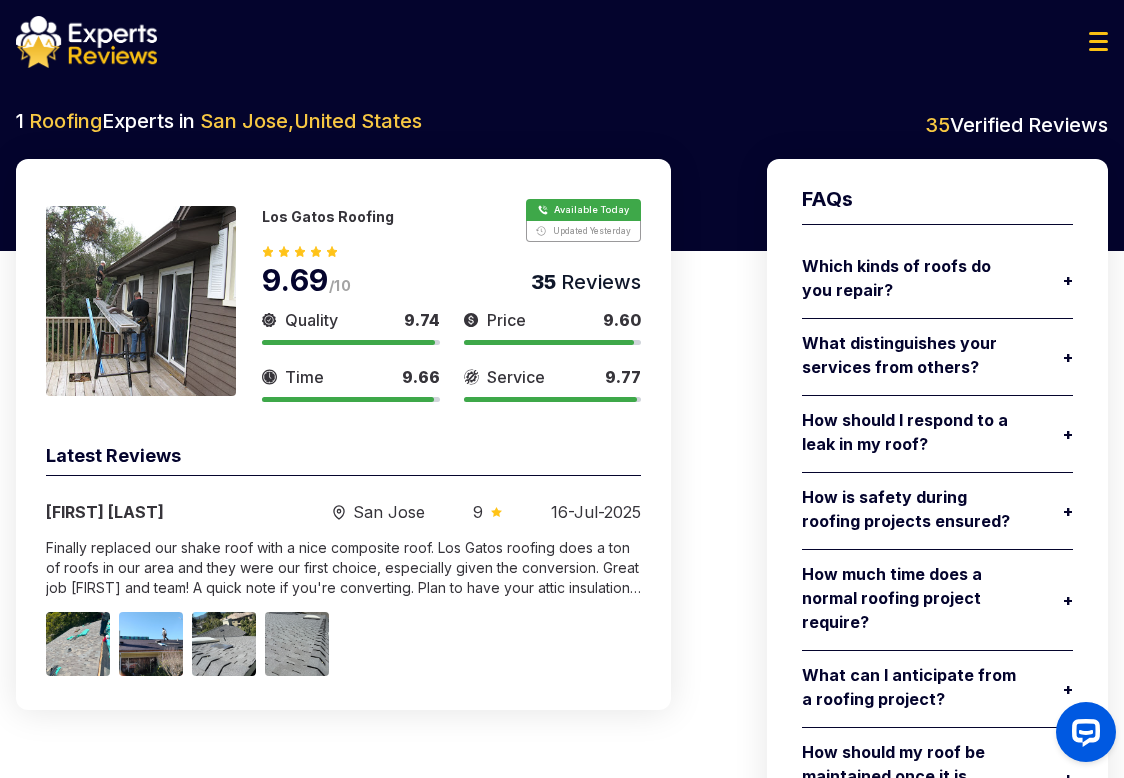 drag, startPoint x: 974, startPoint y: 177, endPoint x: 718, endPoint y: 183, distance: 256.0703 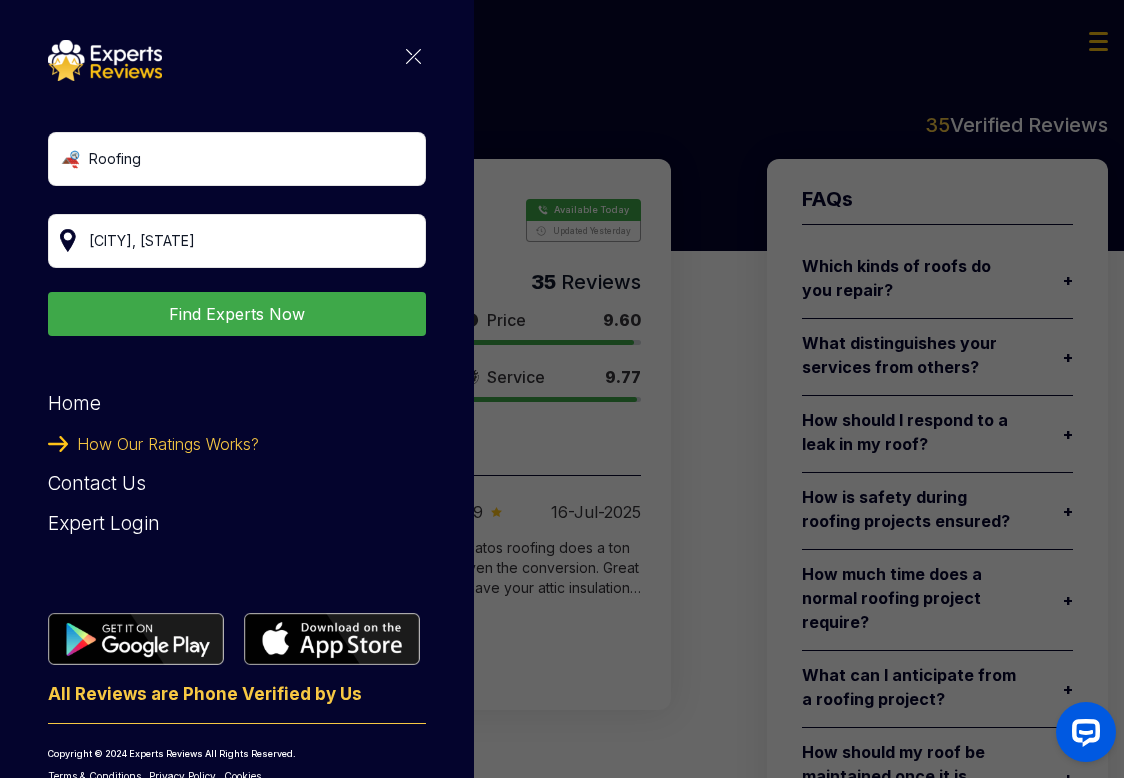 click on "Expert Login" at bounding box center [237, 524] 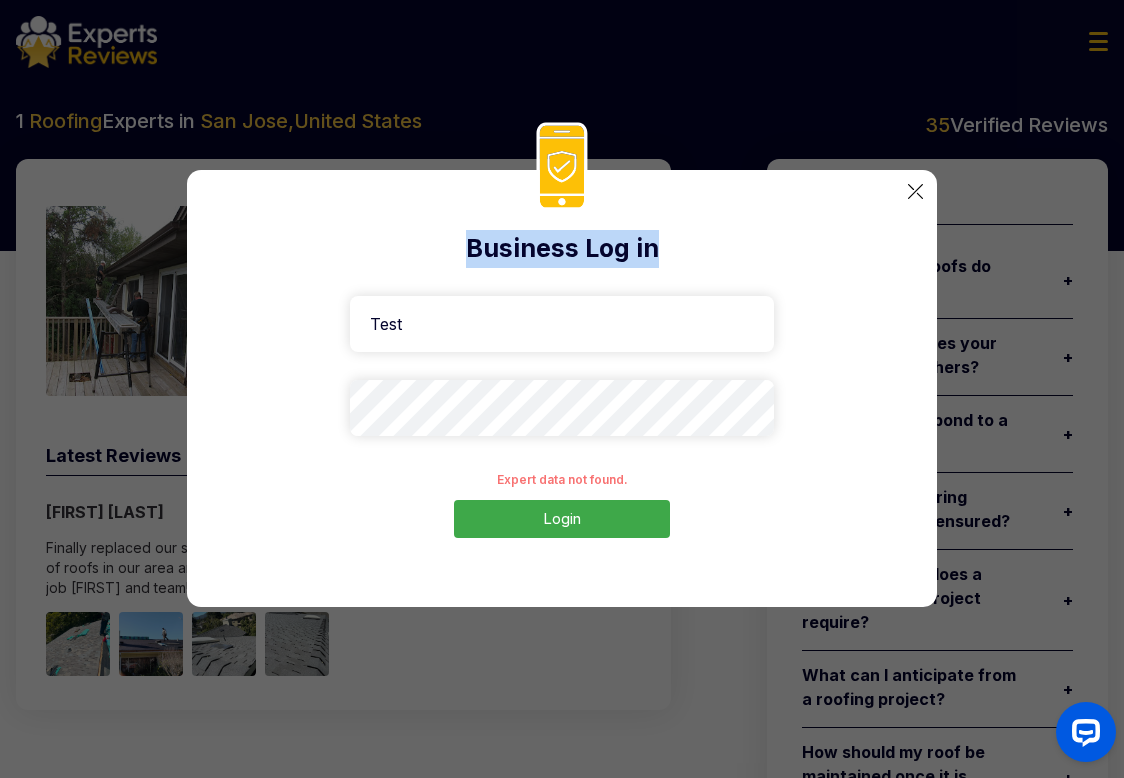 drag, startPoint x: 667, startPoint y: 247, endPoint x: 429, endPoint y: 252, distance: 238.05252 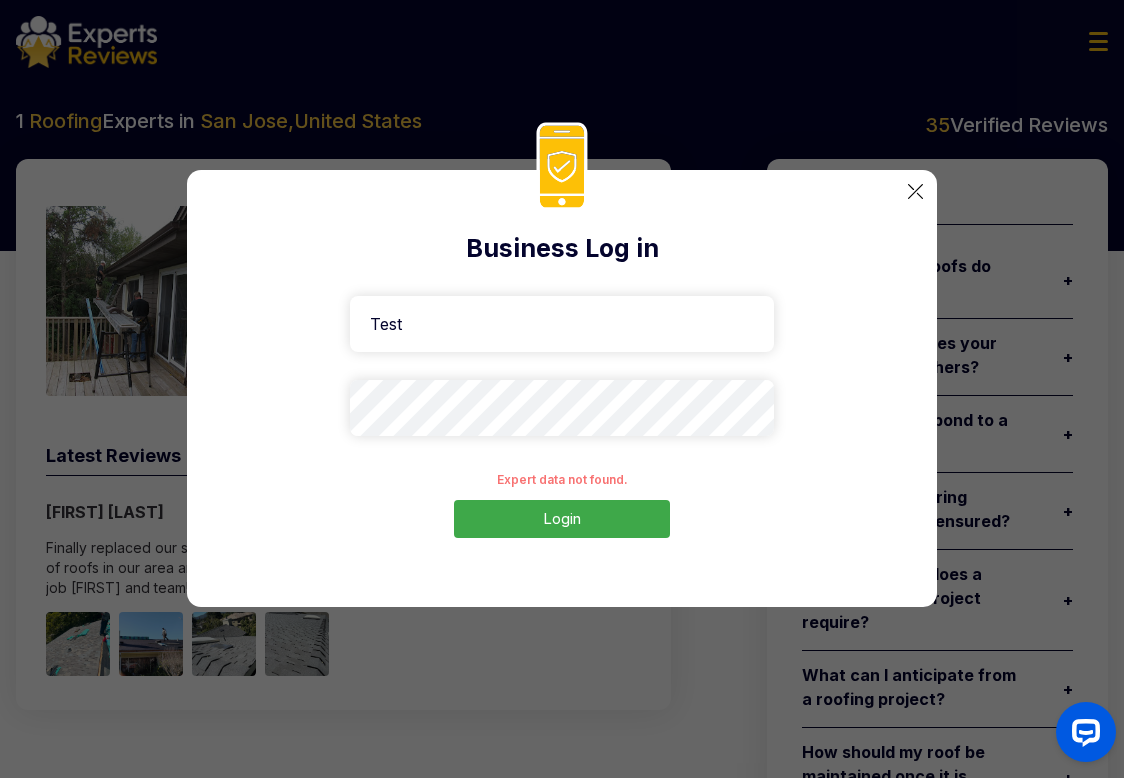 click on "Business Log in Test Expert data not found. Login" at bounding box center [562, 388] 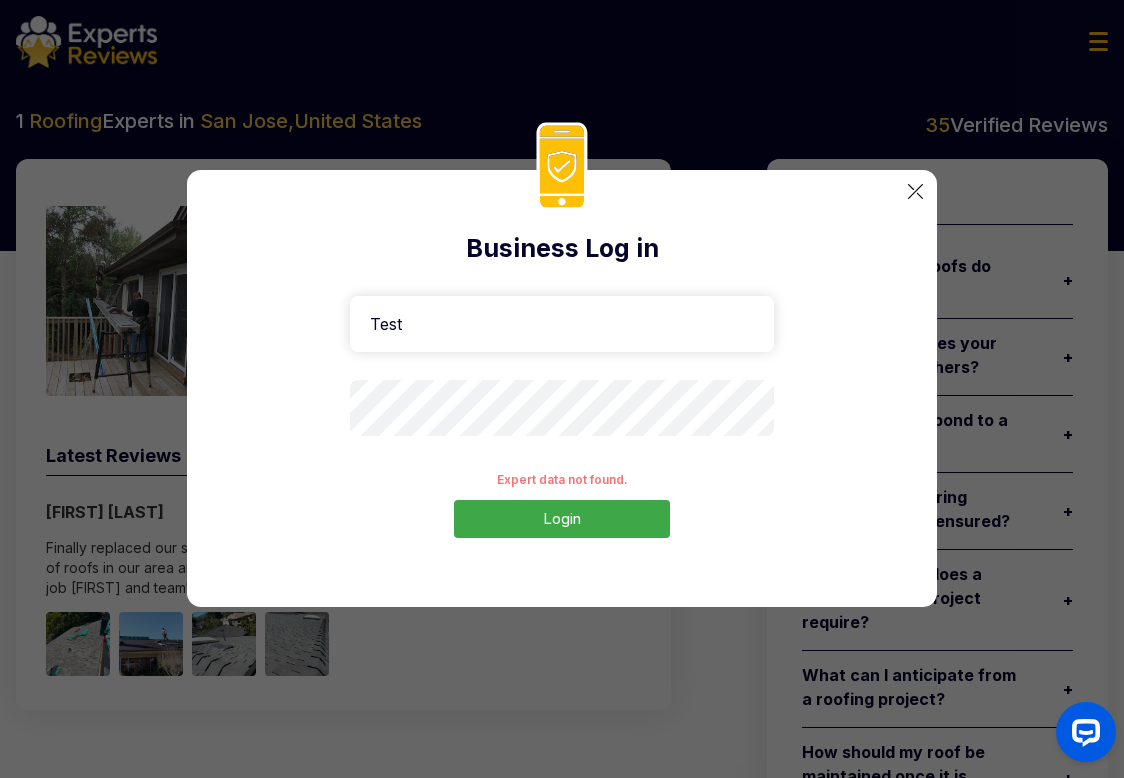 click on "Business Log in Test Expert data not found. Login" at bounding box center [562, 388] 